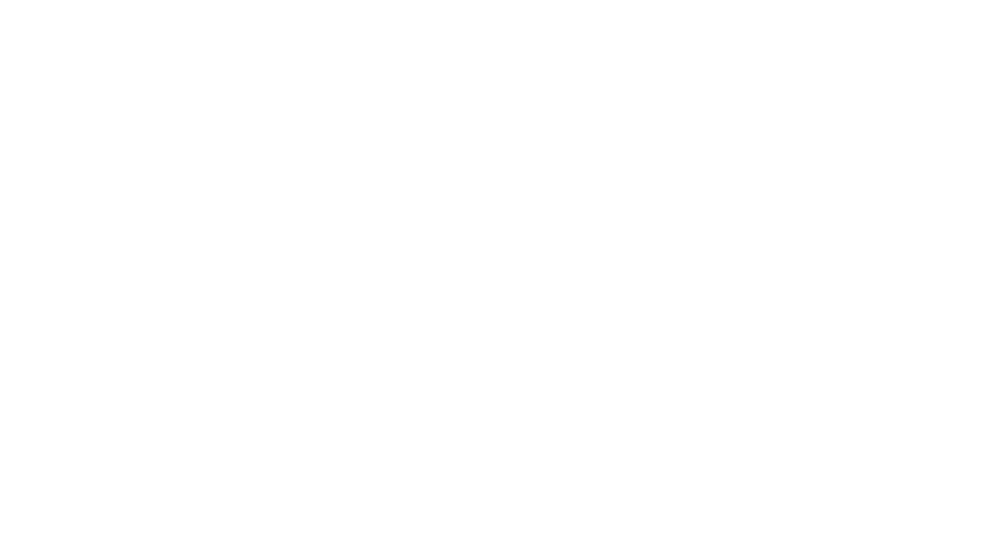 scroll, scrollTop: 0, scrollLeft: 0, axis: both 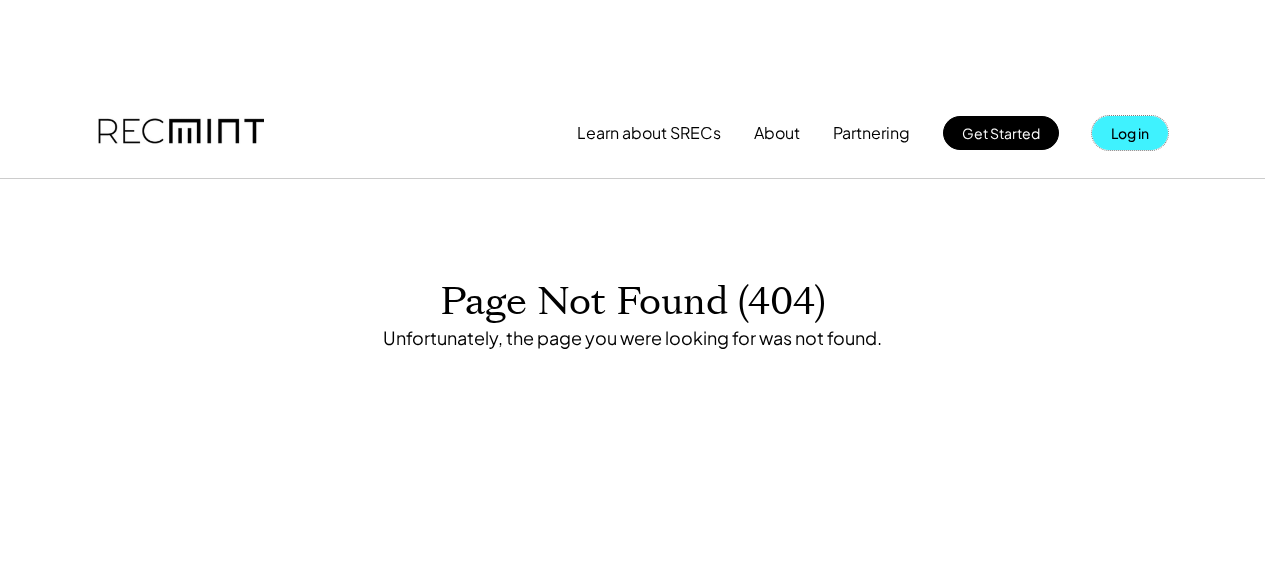 click on "Log in" at bounding box center (1092, 95) 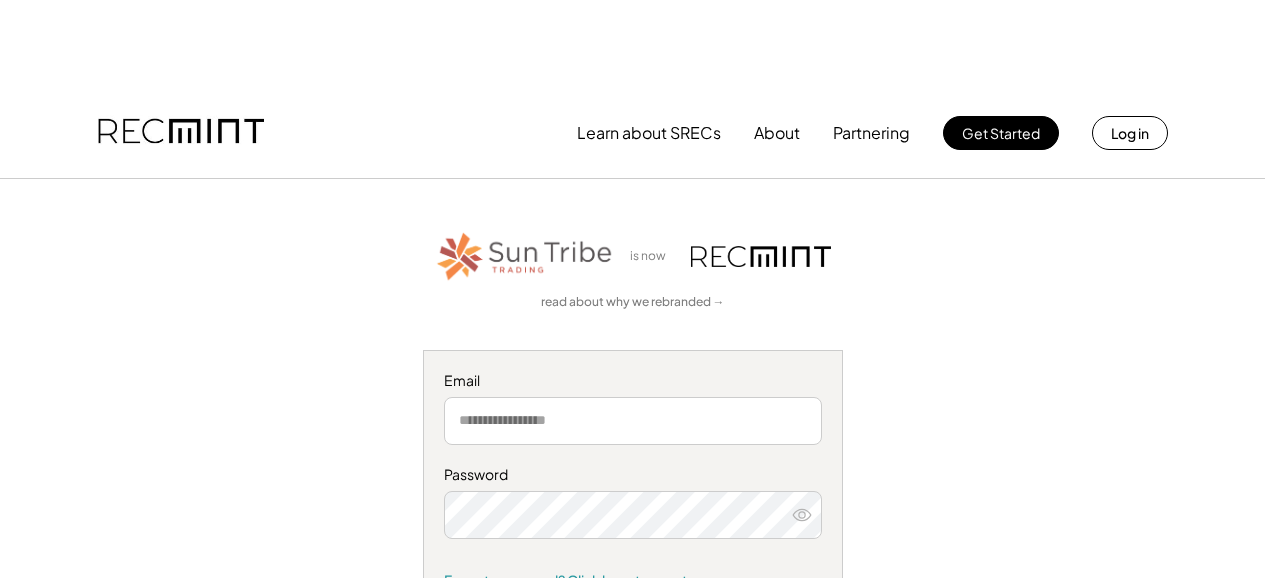 scroll, scrollTop: 0, scrollLeft: 0, axis: both 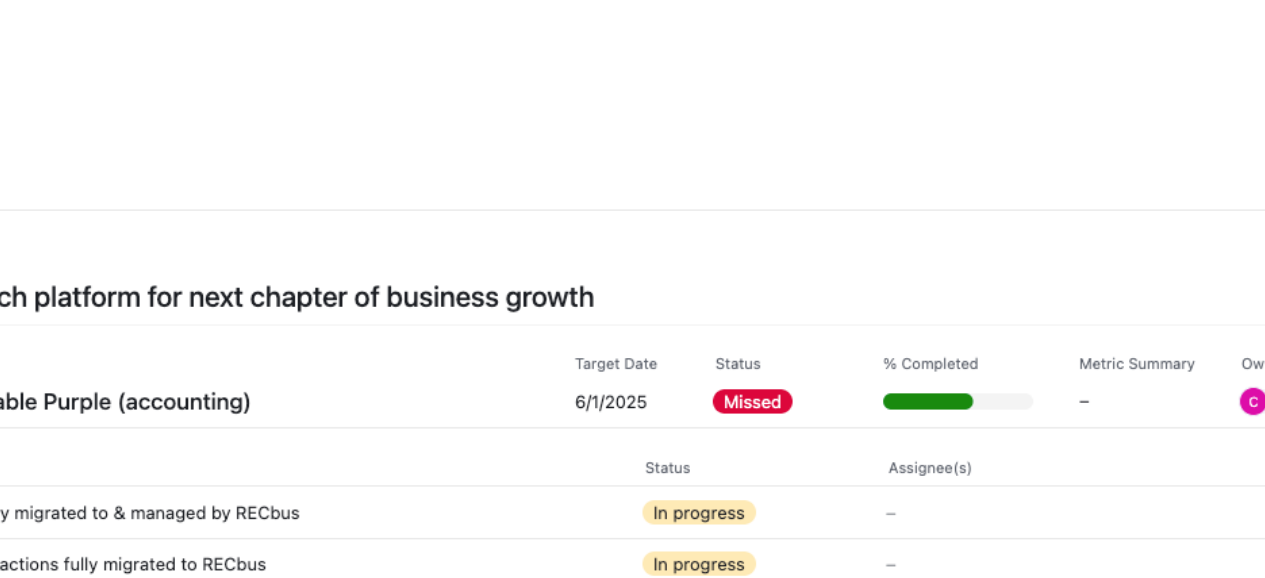 drag, startPoint x: 931, startPoint y: 51, endPoint x: 830, endPoint y: 160, distance: 148.60013 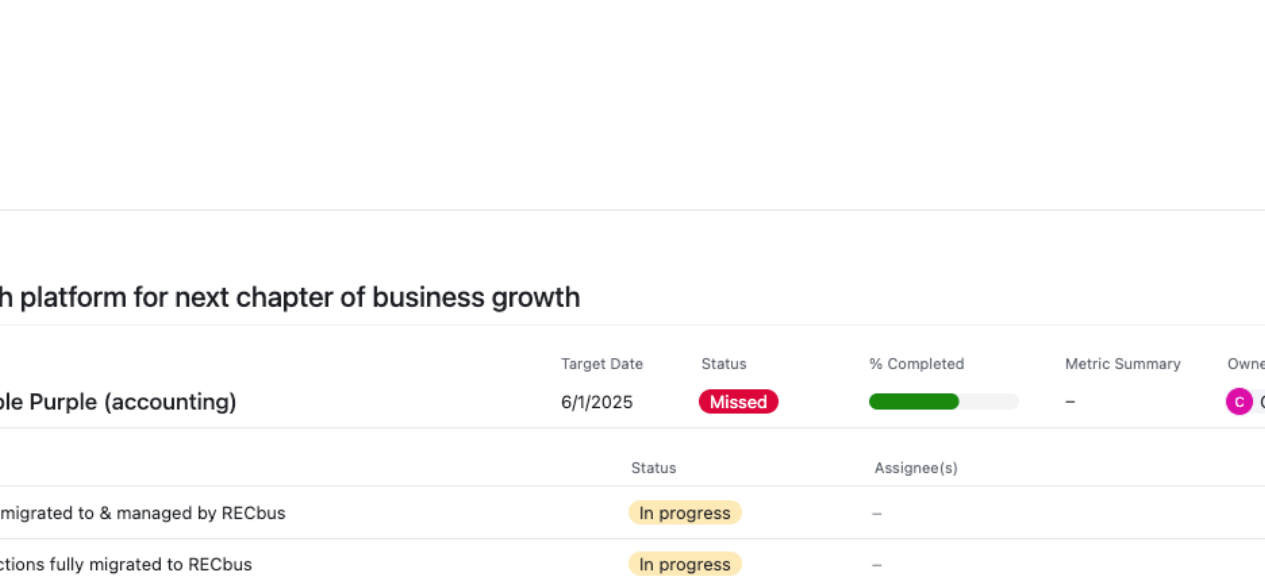 scroll, scrollTop: 0, scrollLeft: 0, axis: both 